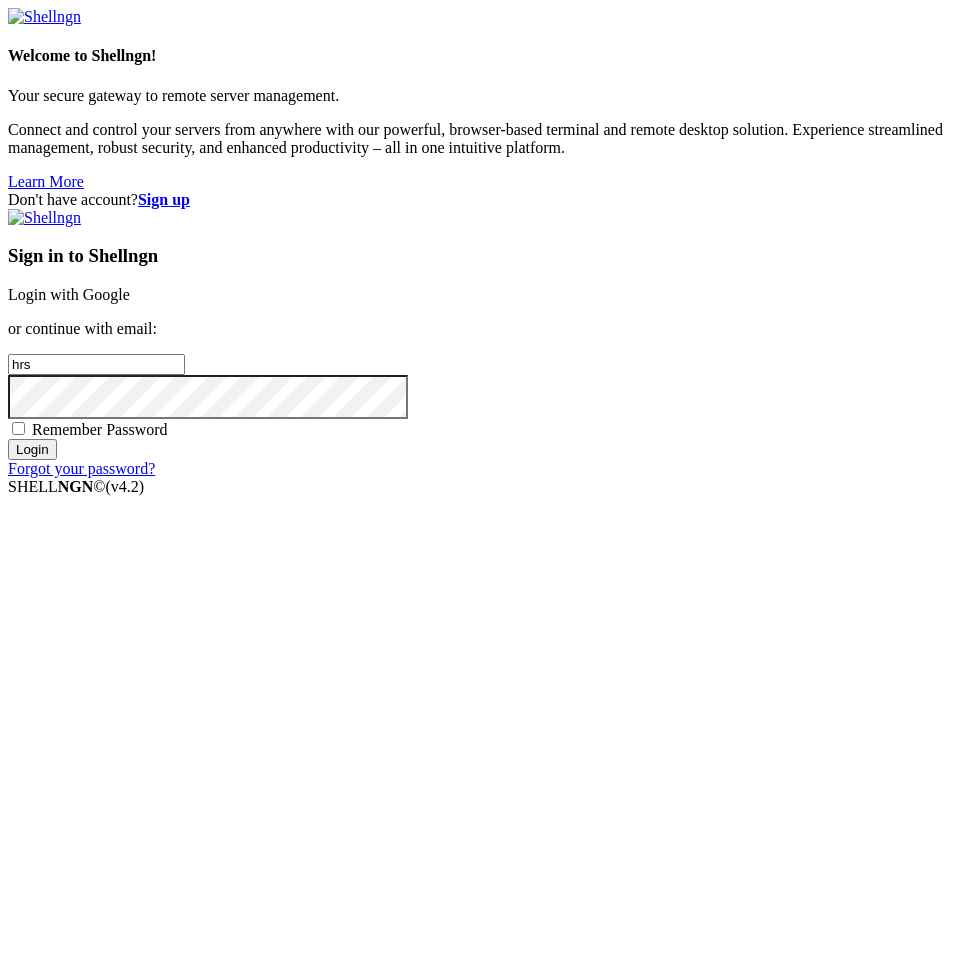 scroll, scrollTop: 0, scrollLeft: 0, axis: both 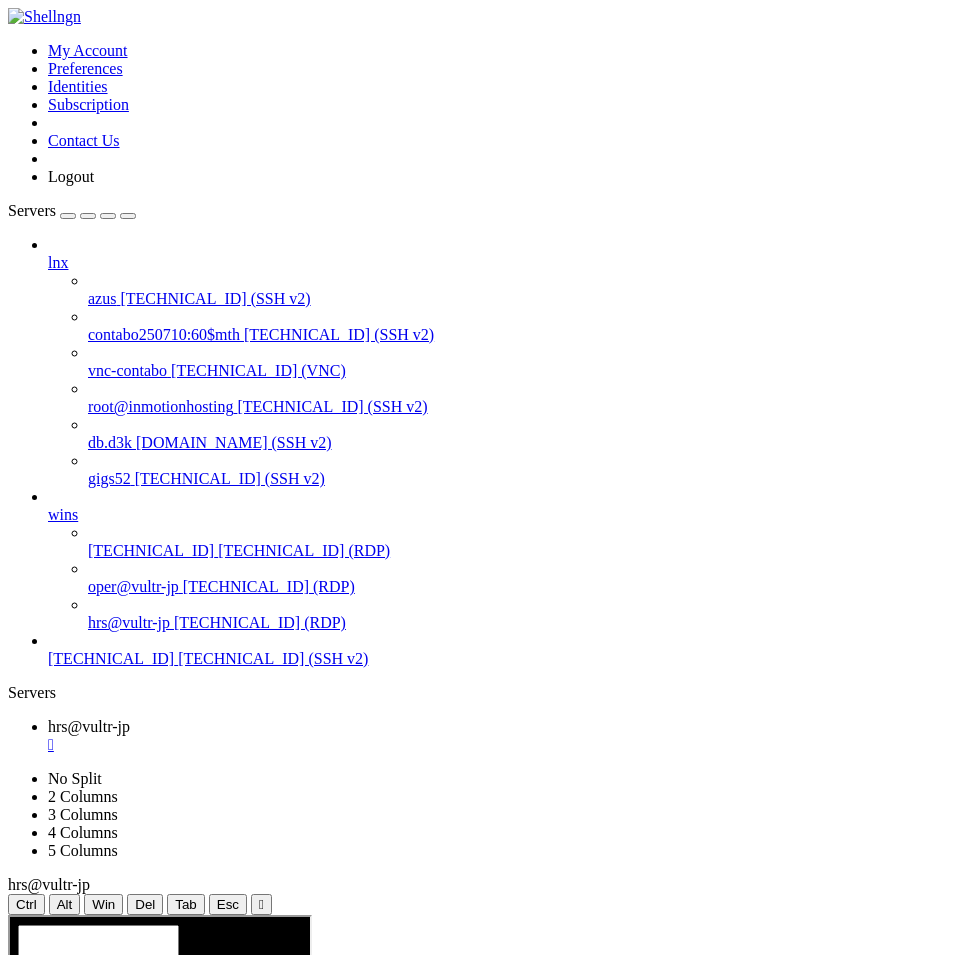 click on "Reconnect" at bounding box center (48, 1122) 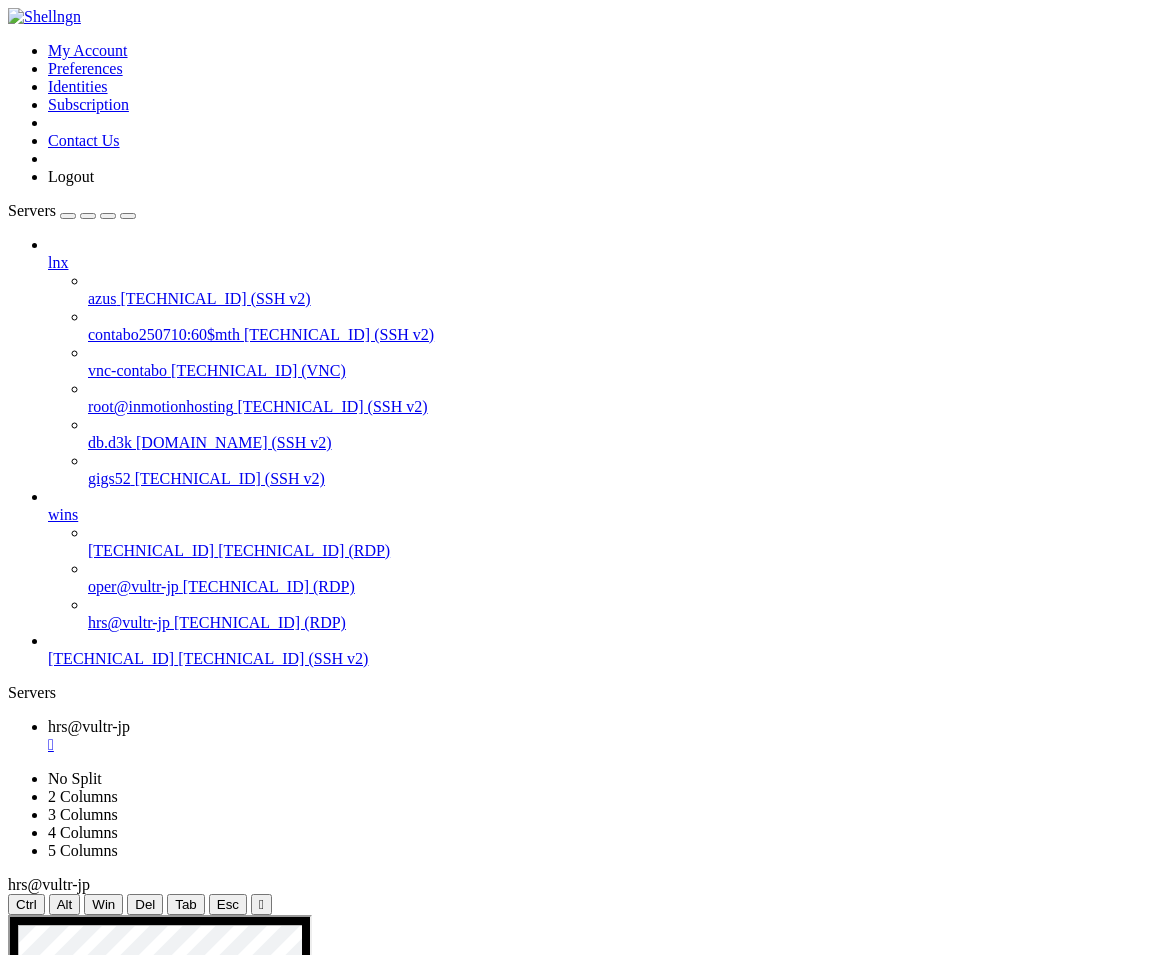 click at bounding box center (378, 2247) 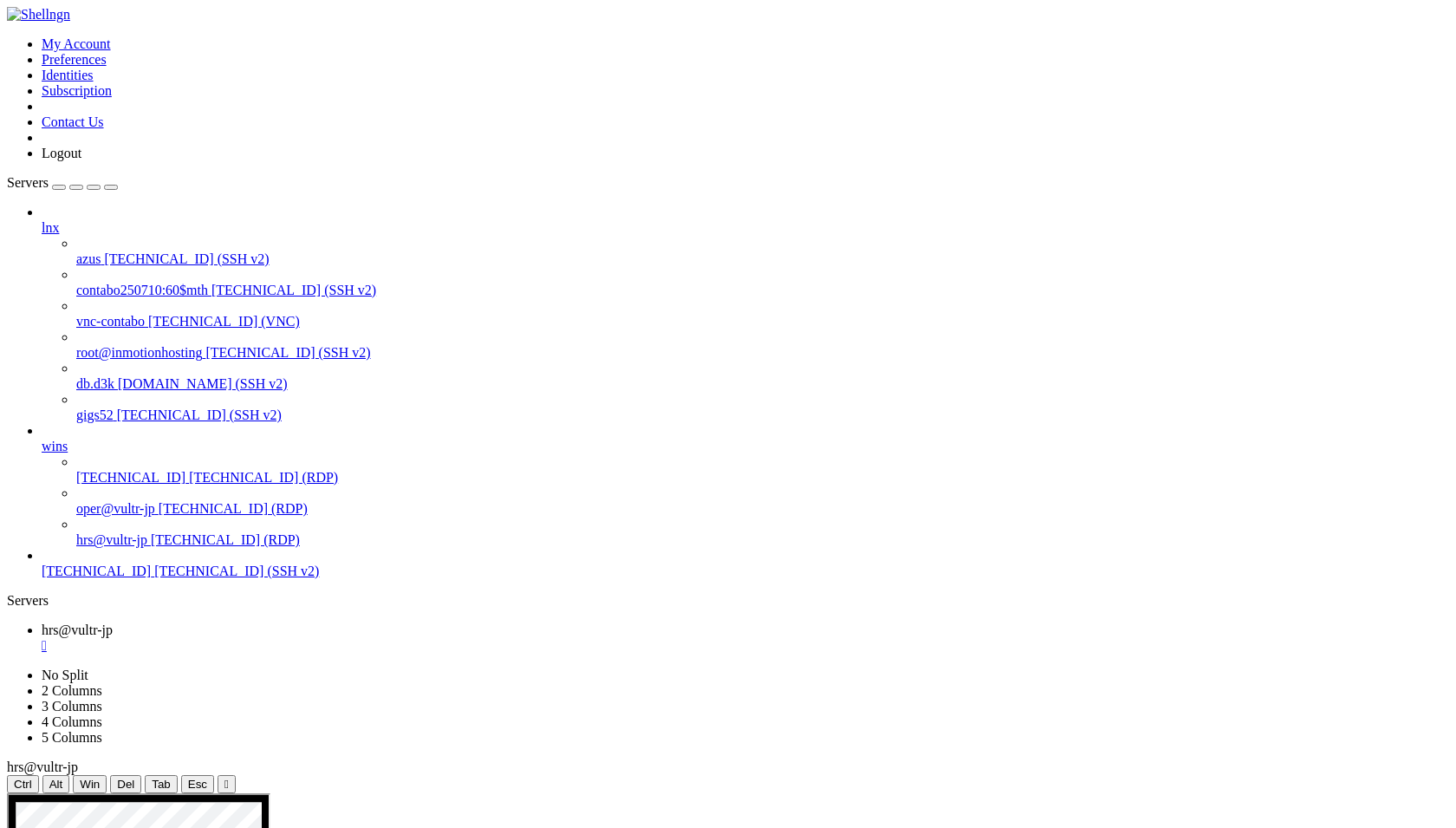 click at bounding box center (634, 1948) 